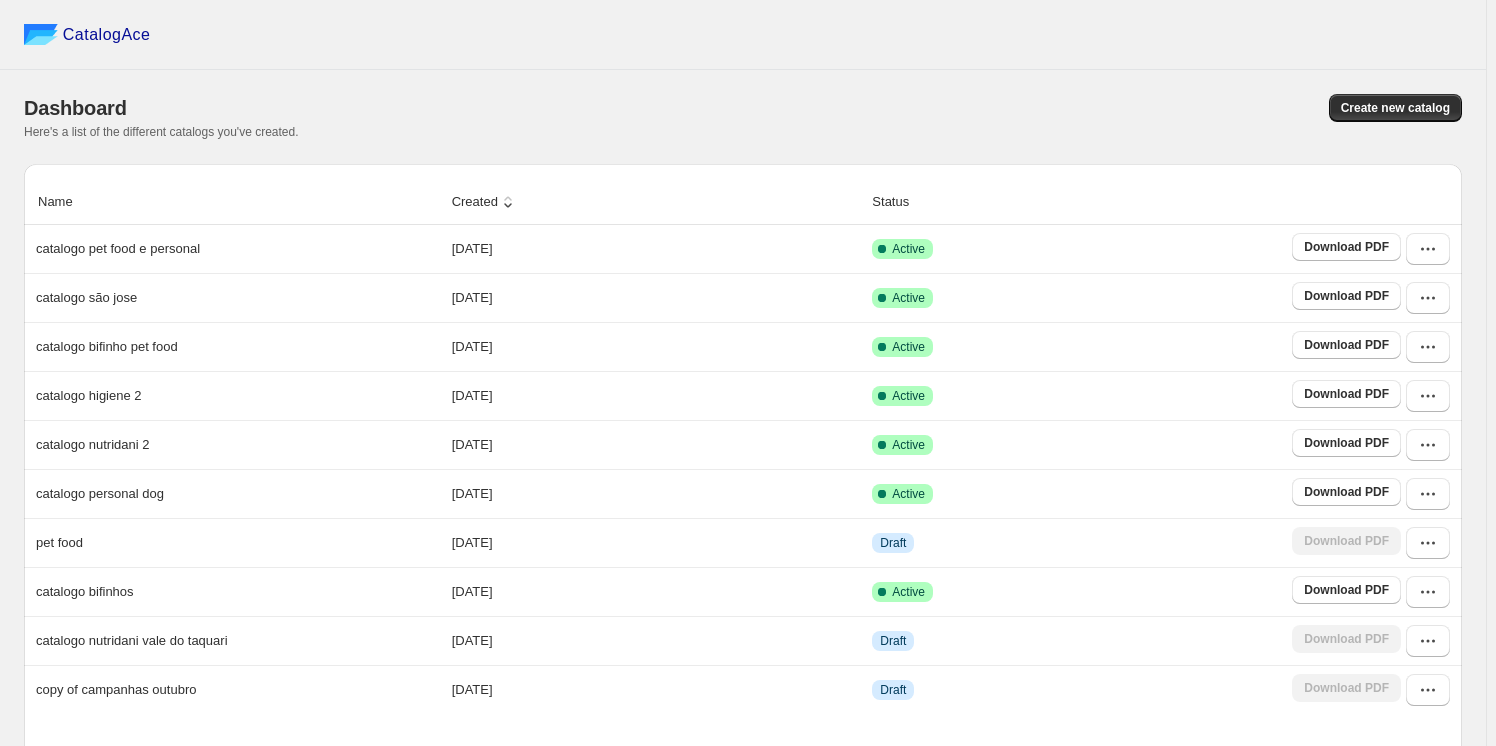 scroll, scrollTop: 0, scrollLeft: 0, axis: both 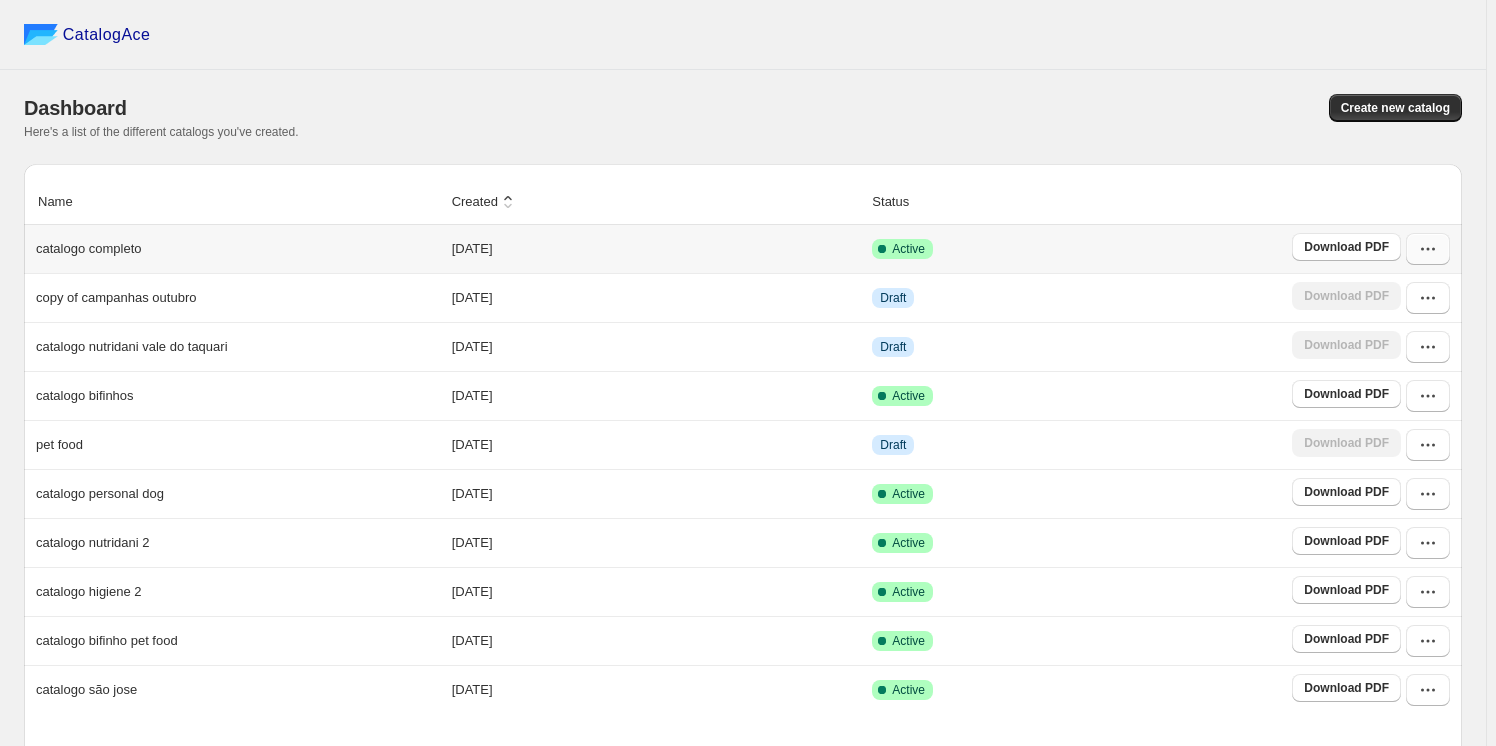 click 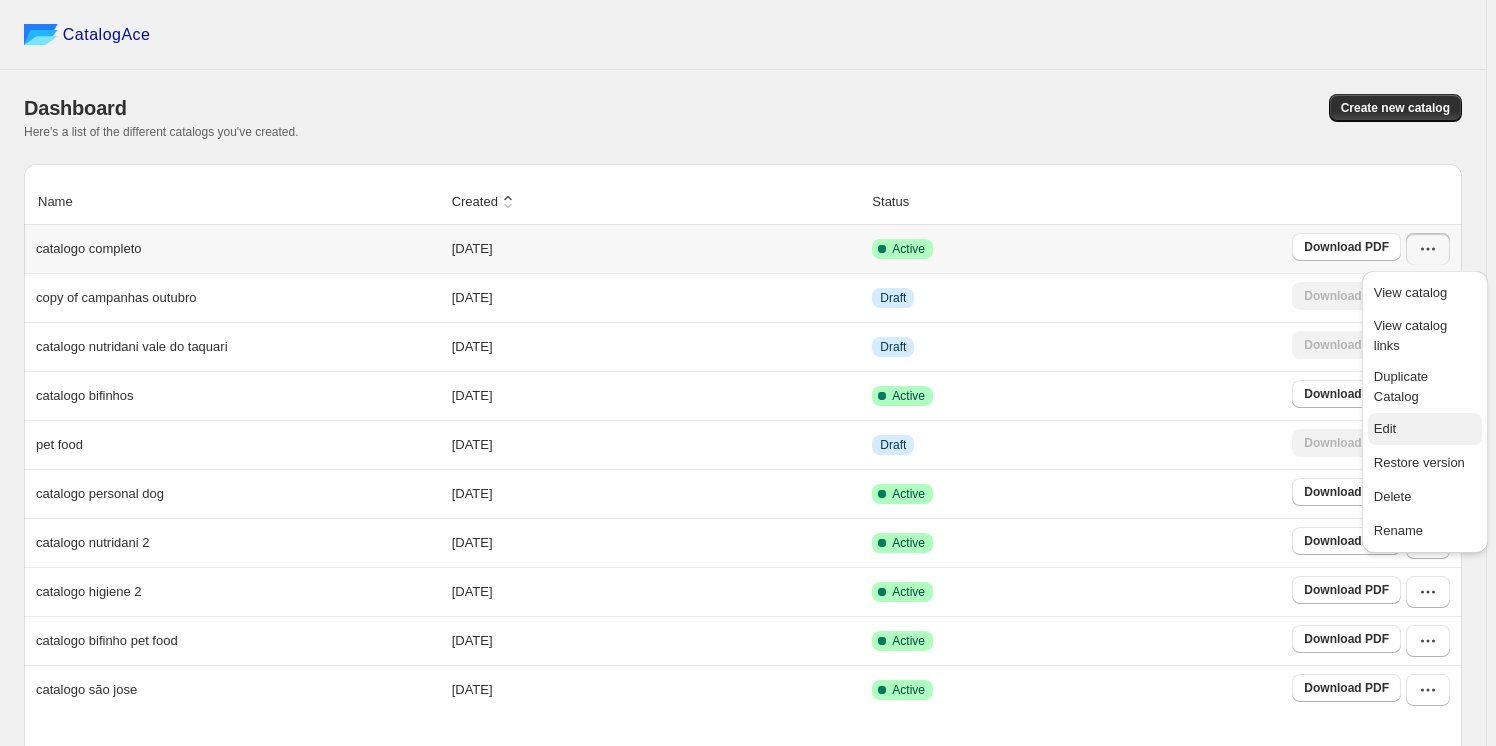 click on "Edit" at bounding box center (1385, 428) 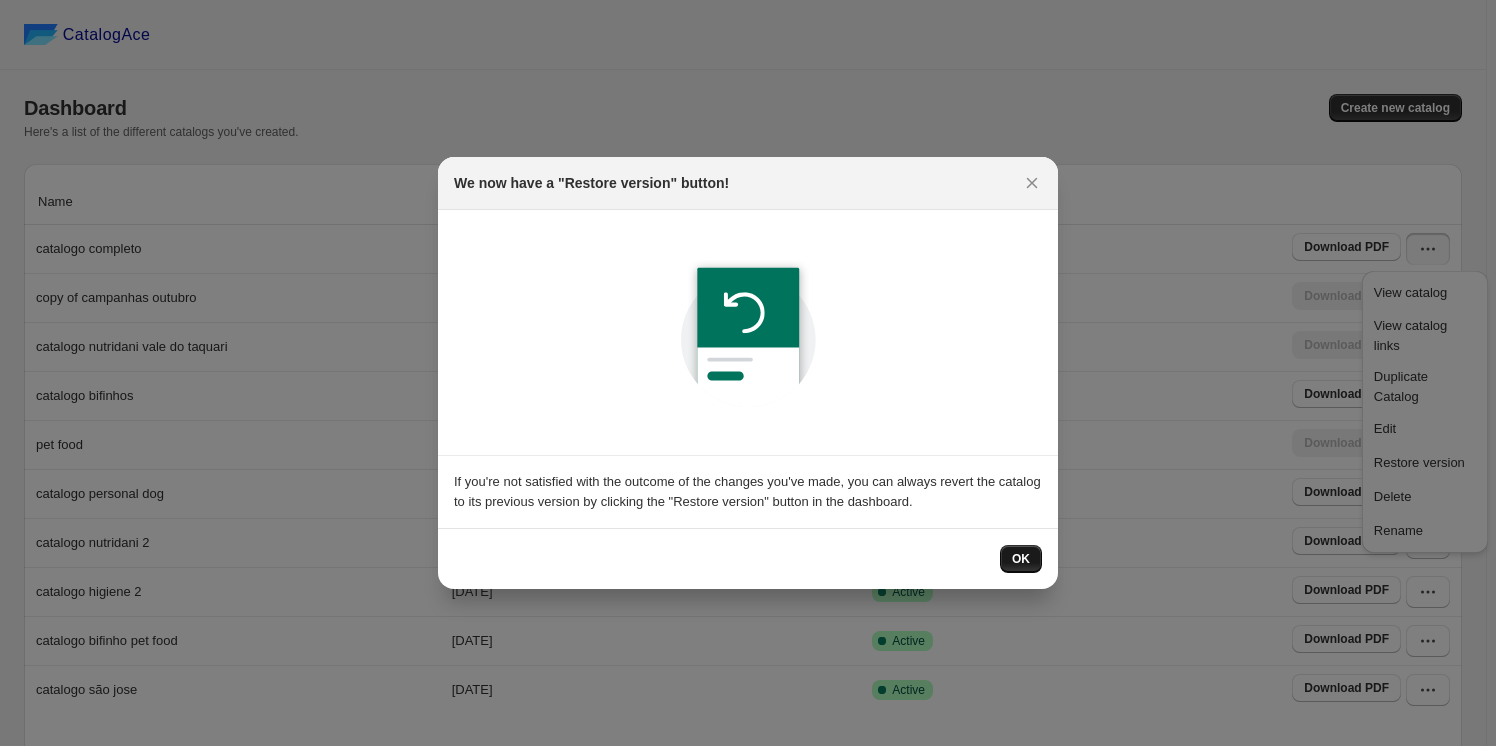 click on "OK" at bounding box center [1021, 559] 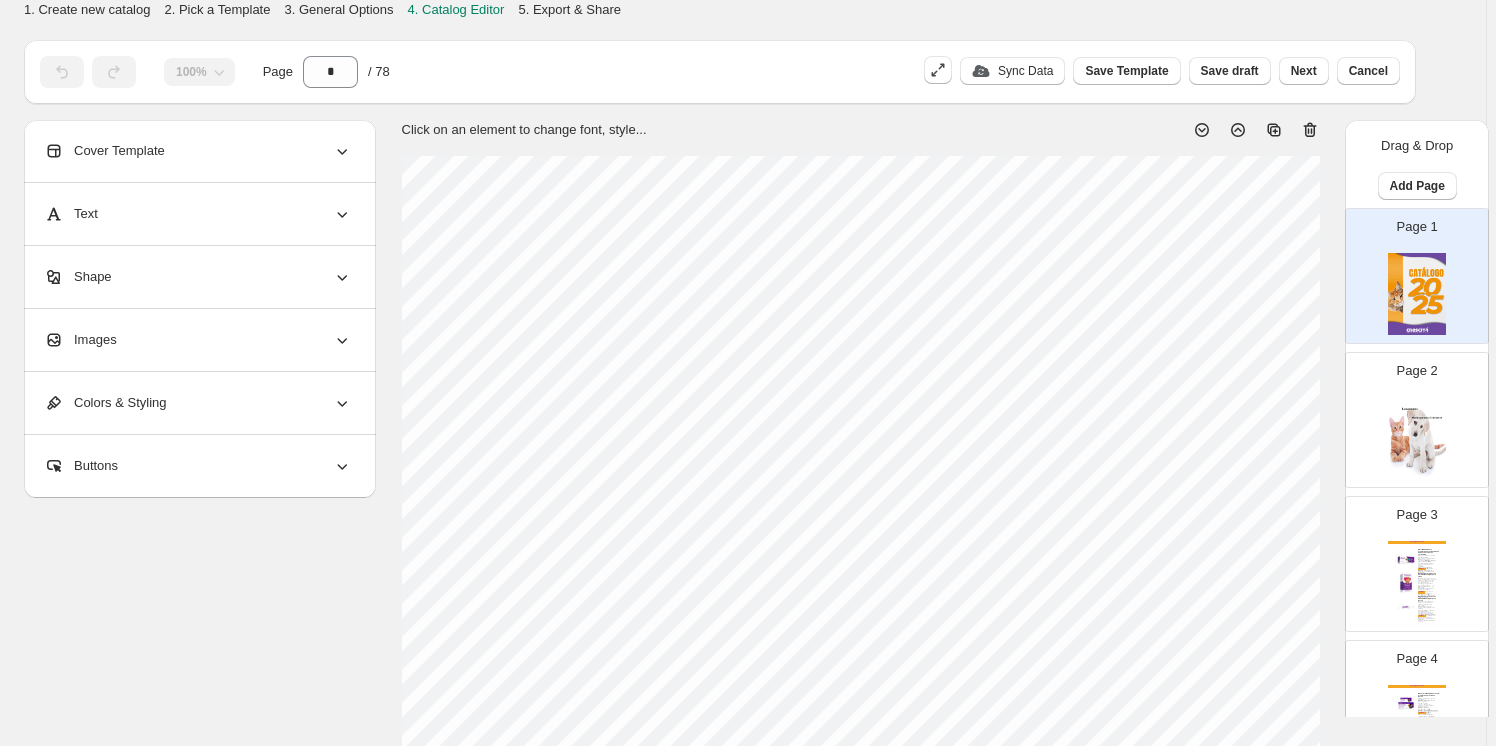 click at bounding box center (1417, 438) 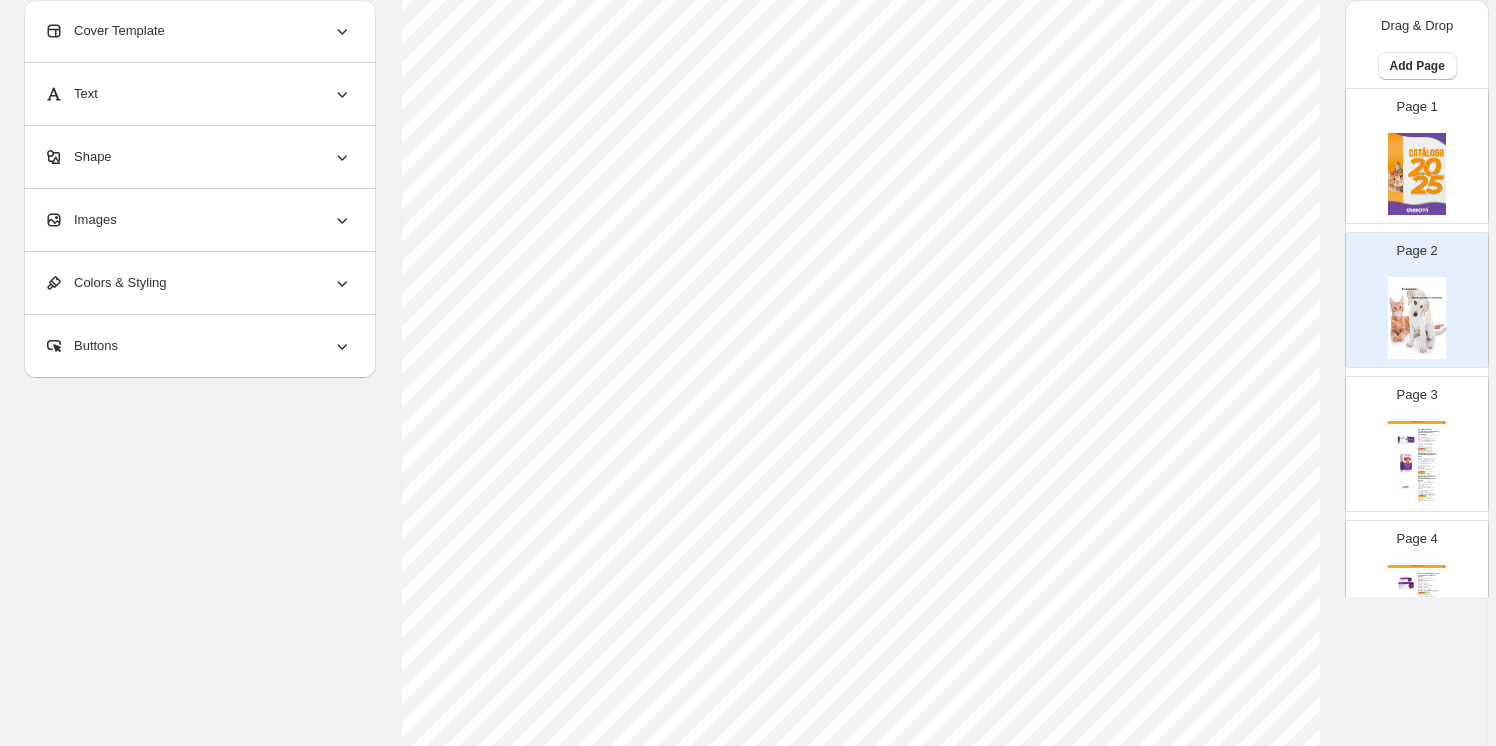 click on "Previne a colonização do intestino por micro-organismos patogênicos.
Melhora a taxa de absorção [MEDICAL_DATA].
Influencia o equilíbrio das bactérias do intestino dos cães por conta da sua ação
probiótica.
Indicação: Antidiarreico, repositor e equilibrador da [MEDICAL_DATA] intestinal, indicado para o tratamento de diarreia ..." at bounding box center [1426, 444] 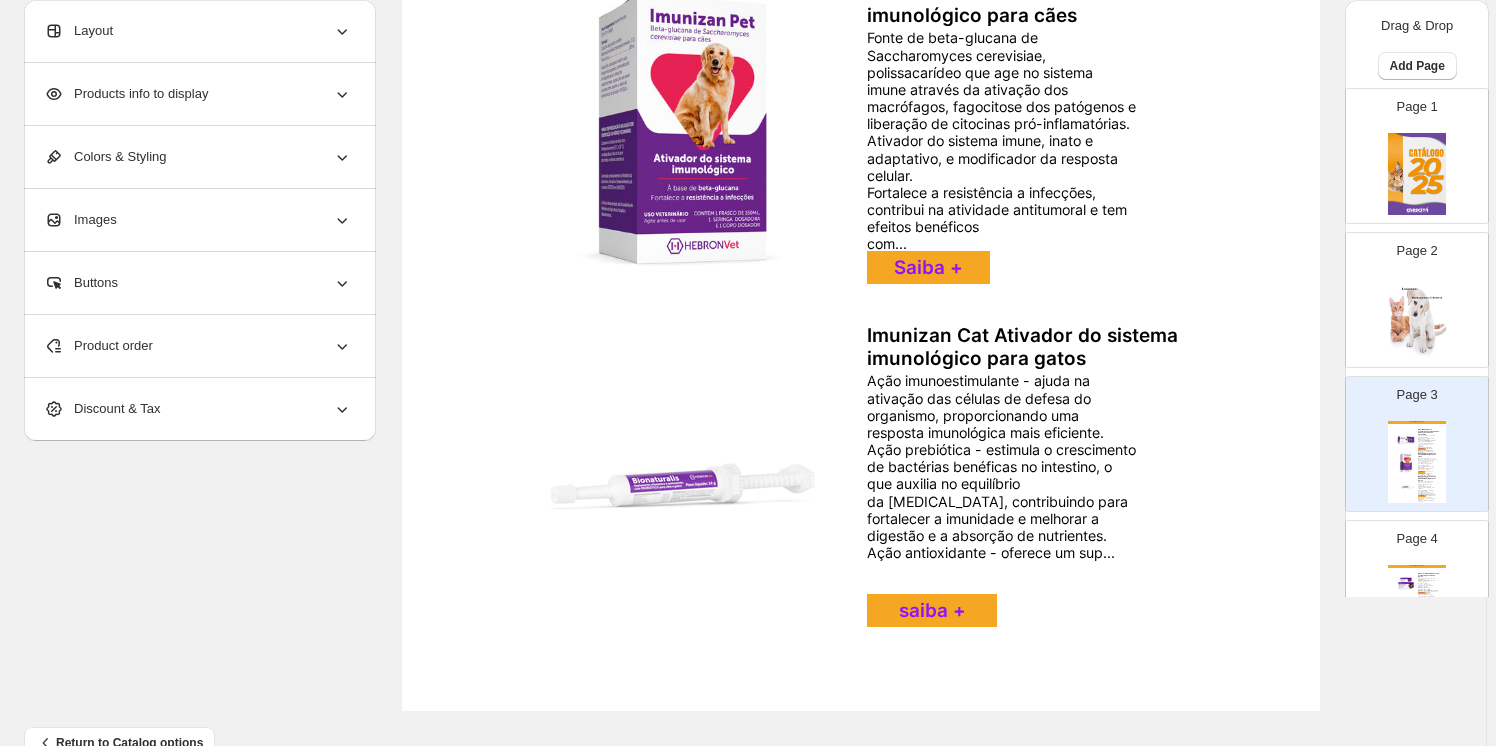 scroll, scrollTop: 634, scrollLeft: 0, axis: vertical 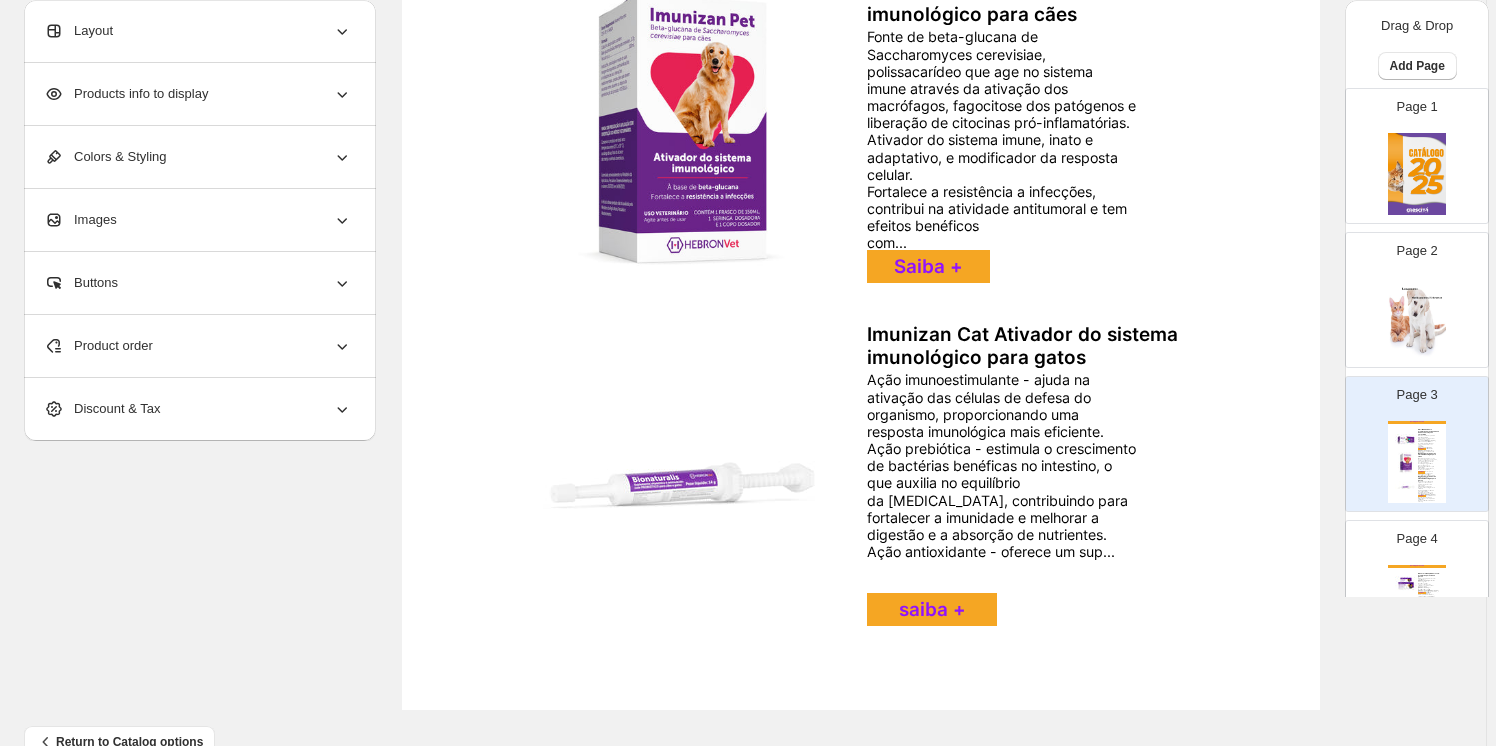 click on "Ação imunoestimulante - ajuda na ativação das células de defesa do organismo, proporcionando uma resposta imunológica mais eficiente.
Ação prebiótica - estimula o crescimento de bactérias benéficas no intestino, o que auxilia no equilíbrio da [MEDICAL_DATA], contribuindo para fortalecer a imunidade e melhorar a digestão e a absorção de nutrientes.
Ação antioxidante - oferece um sup..." at bounding box center (1002, 465) 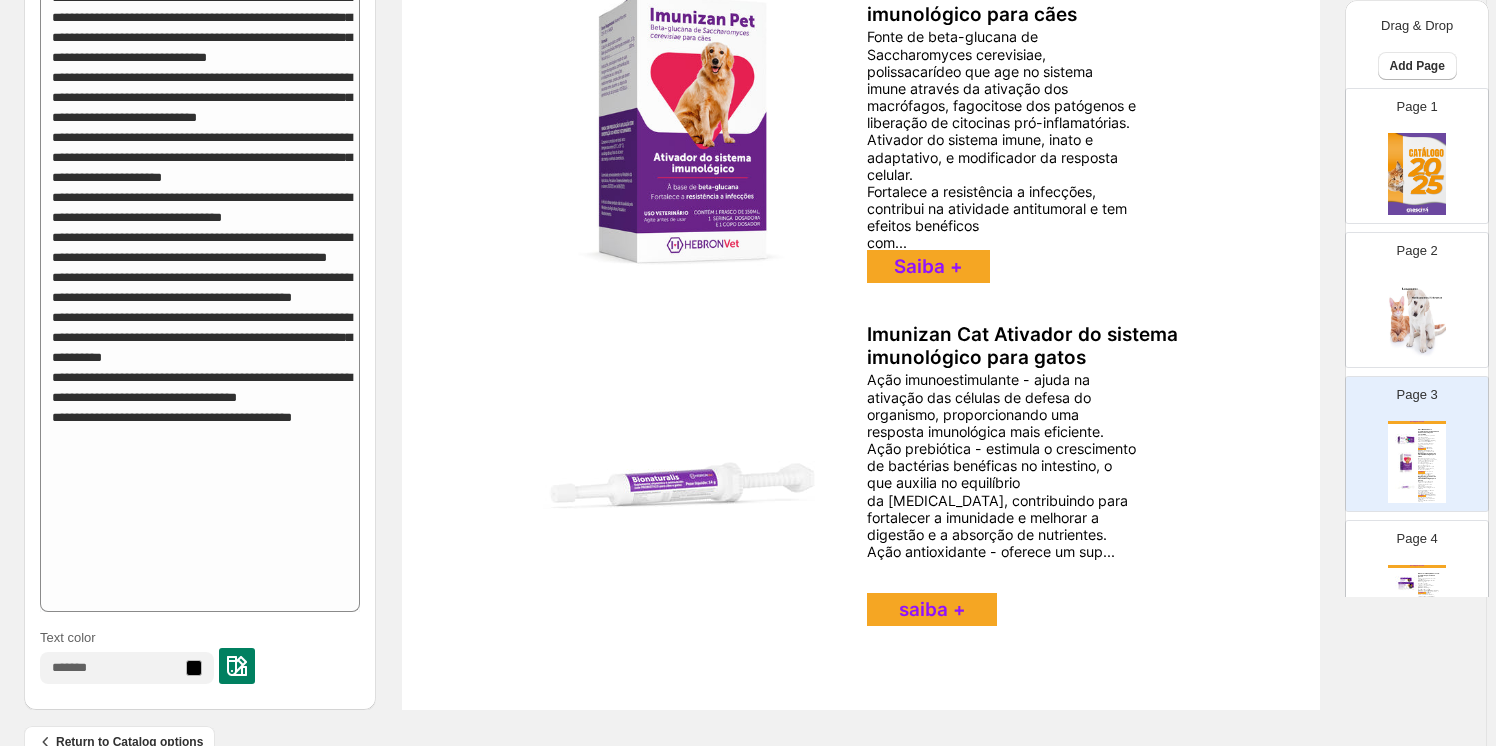 click at bounding box center [682, 475] 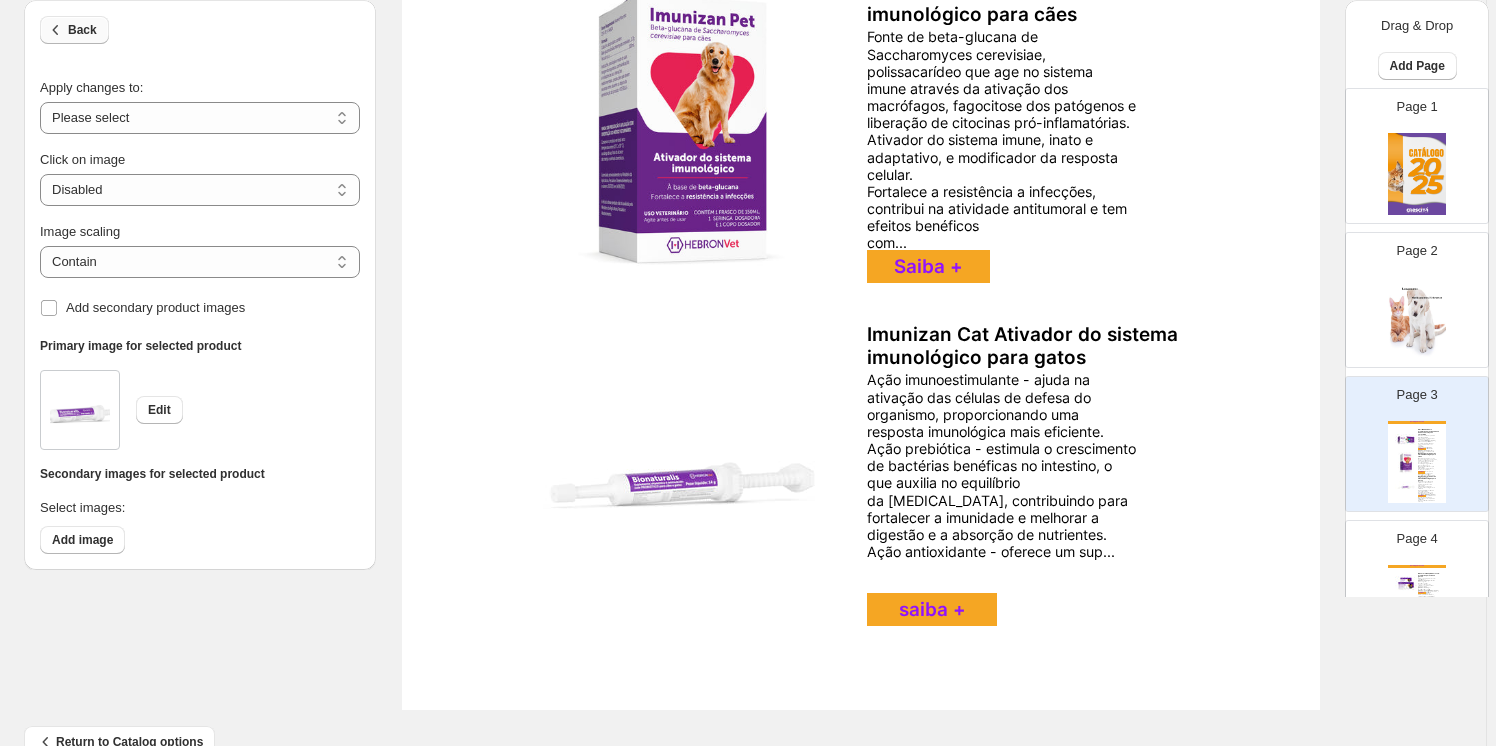 click on "Back" at bounding box center [74, 30] 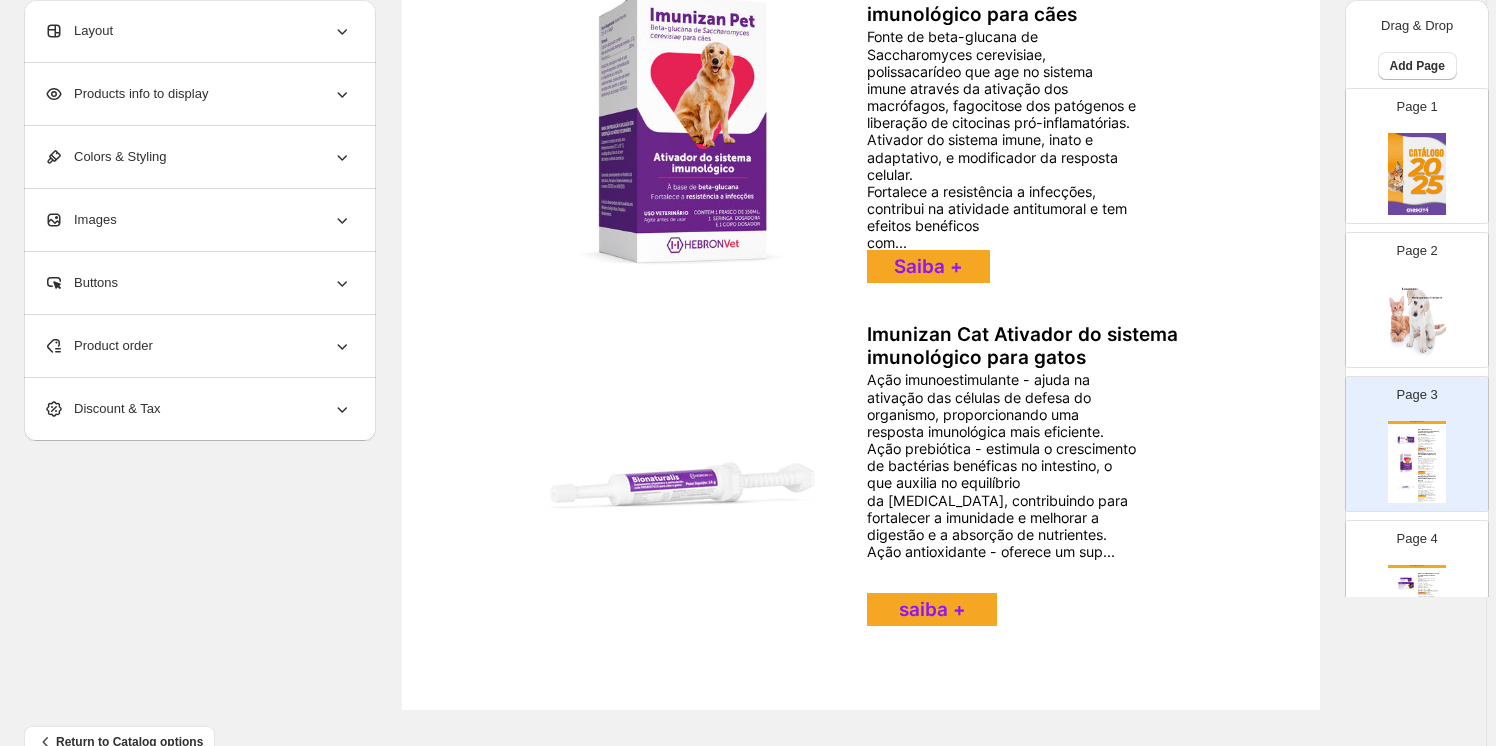 drag, startPoint x: 345, startPoint y: 342, endPoint x: 328, endPoint y: 333, distance: 19.235384 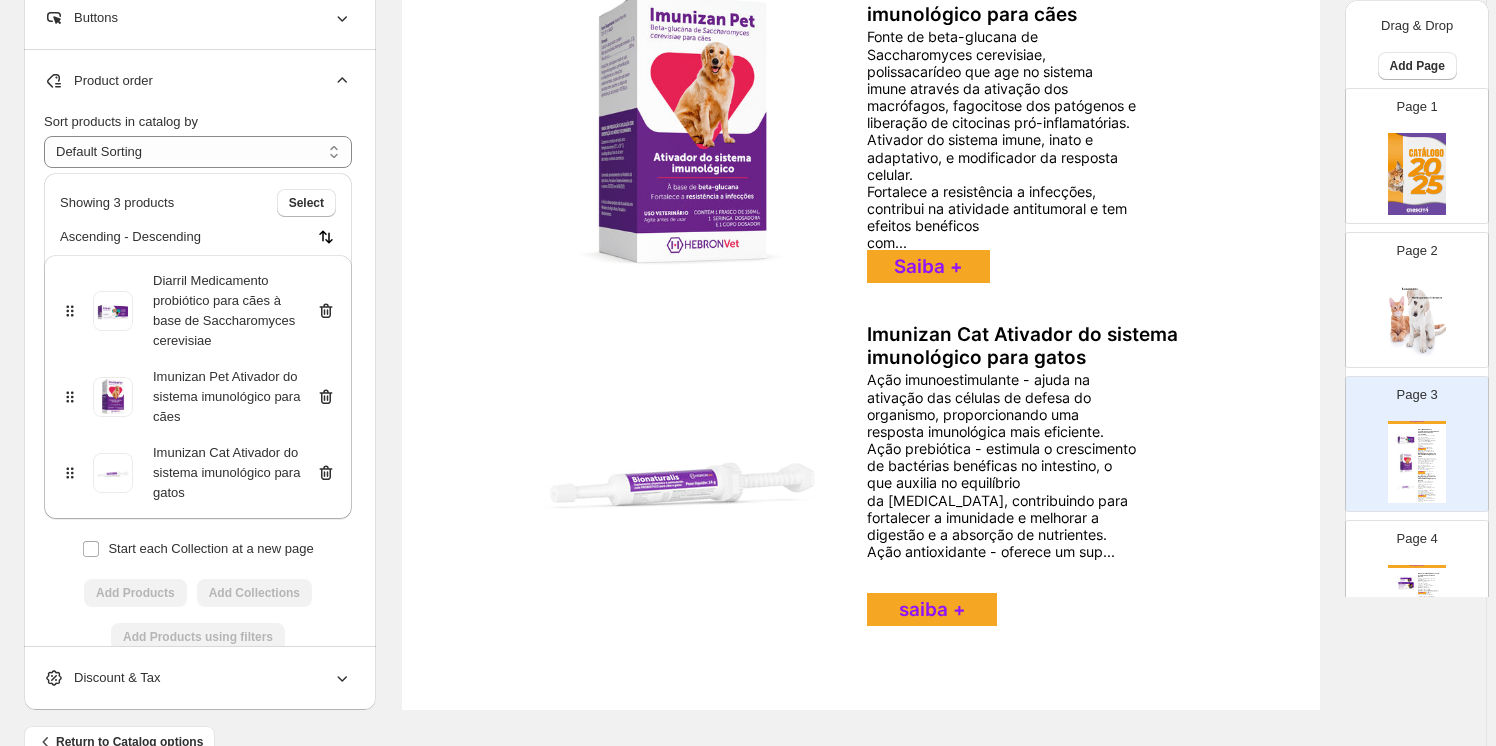 click 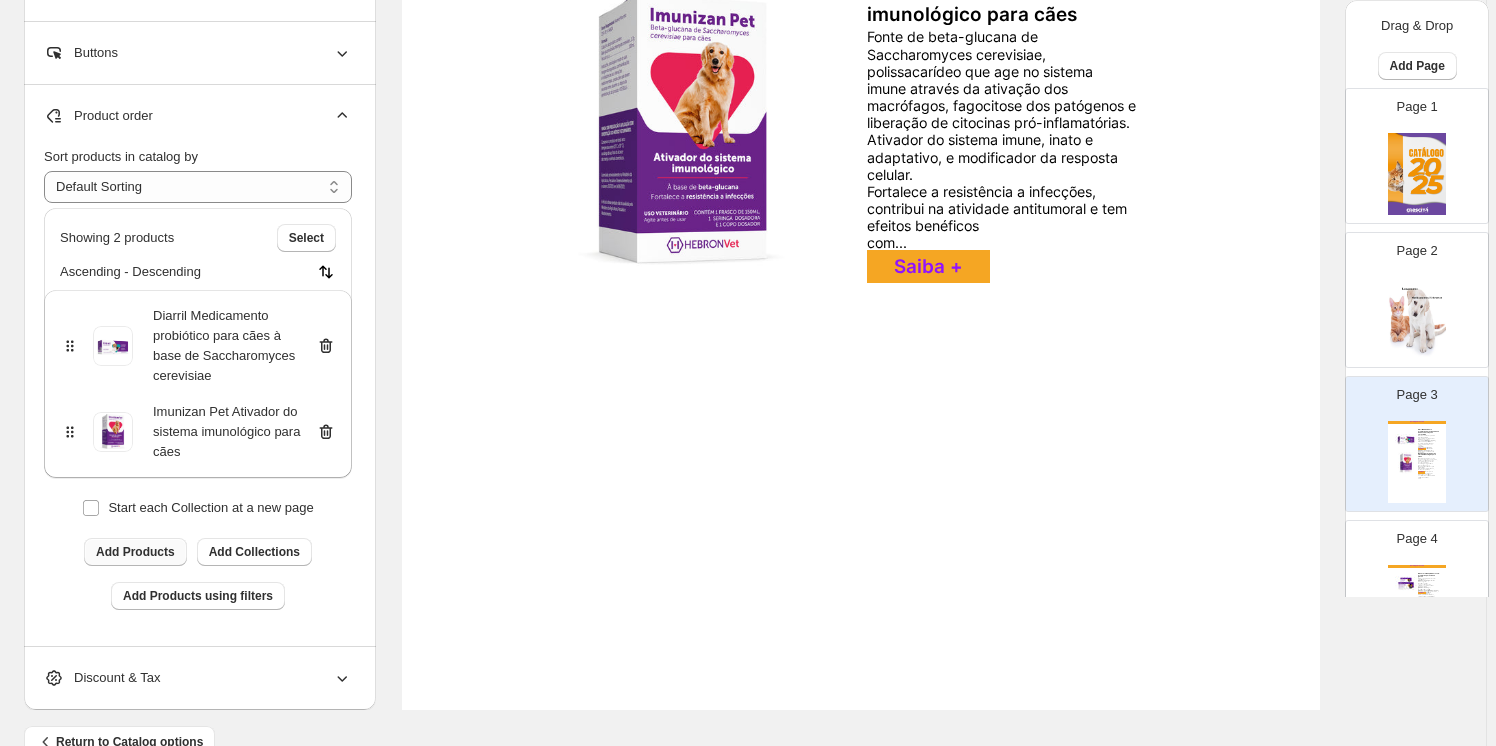 click on "Add Products" at bounding box center [135, 552] 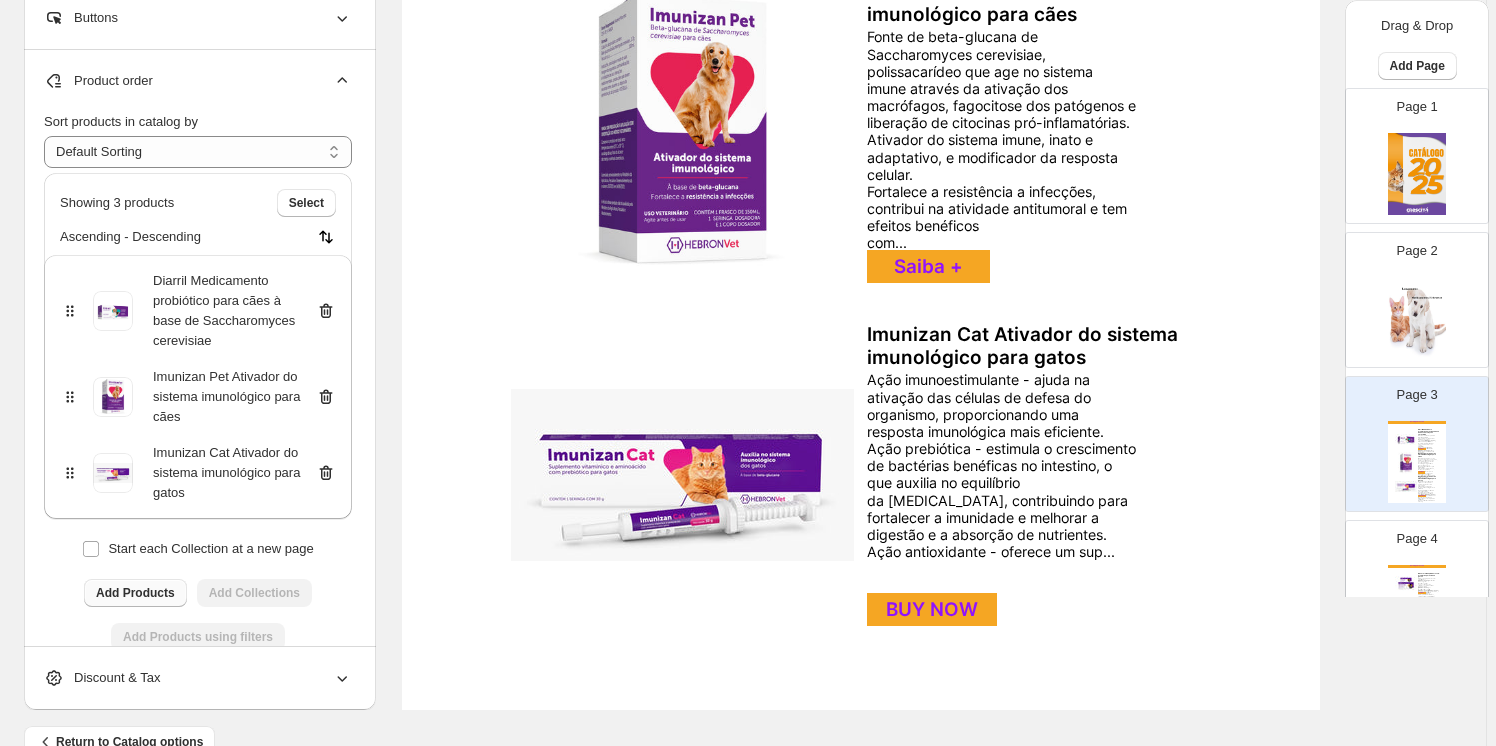 click on "BUY NOW" at bounding box center [932, 609] 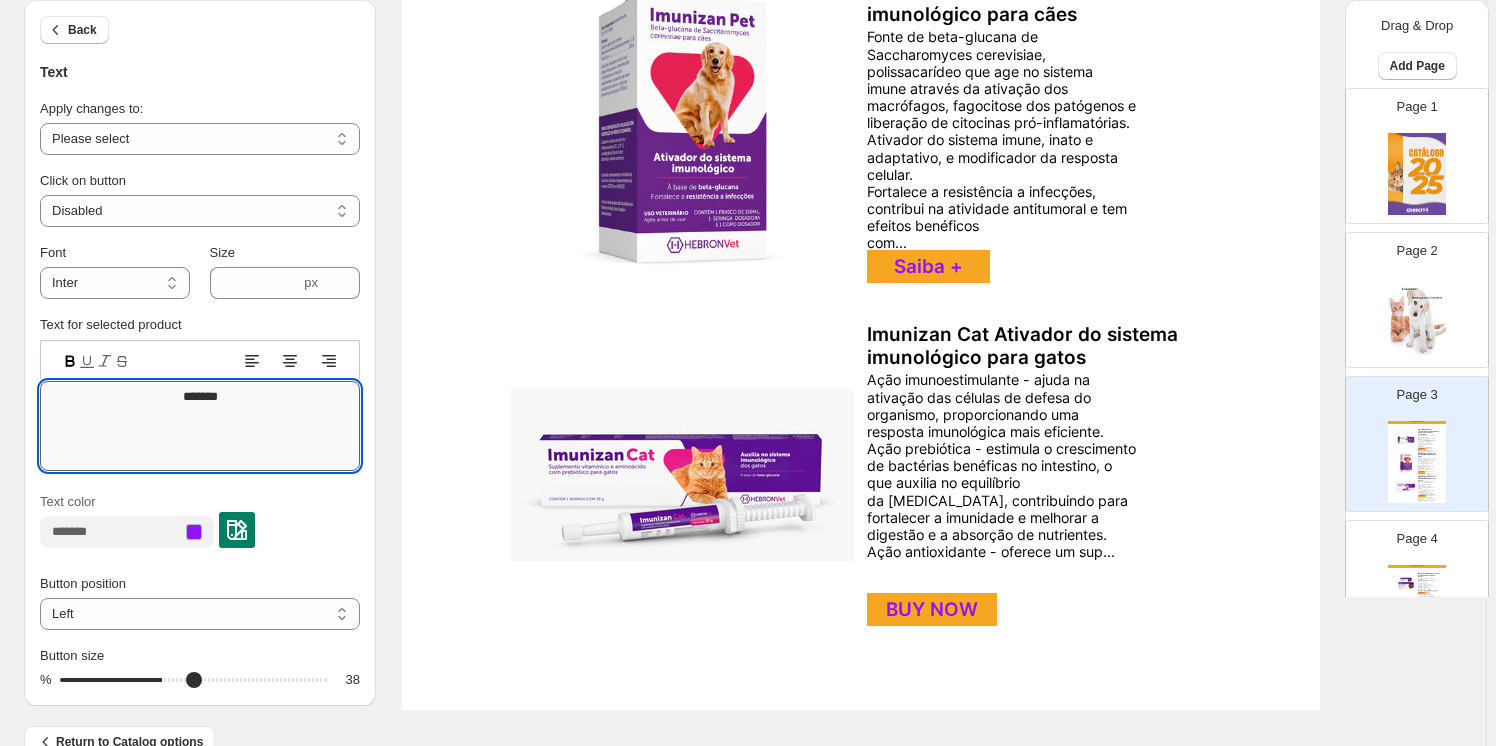 click on "*******" at bounding box center (200, 426) 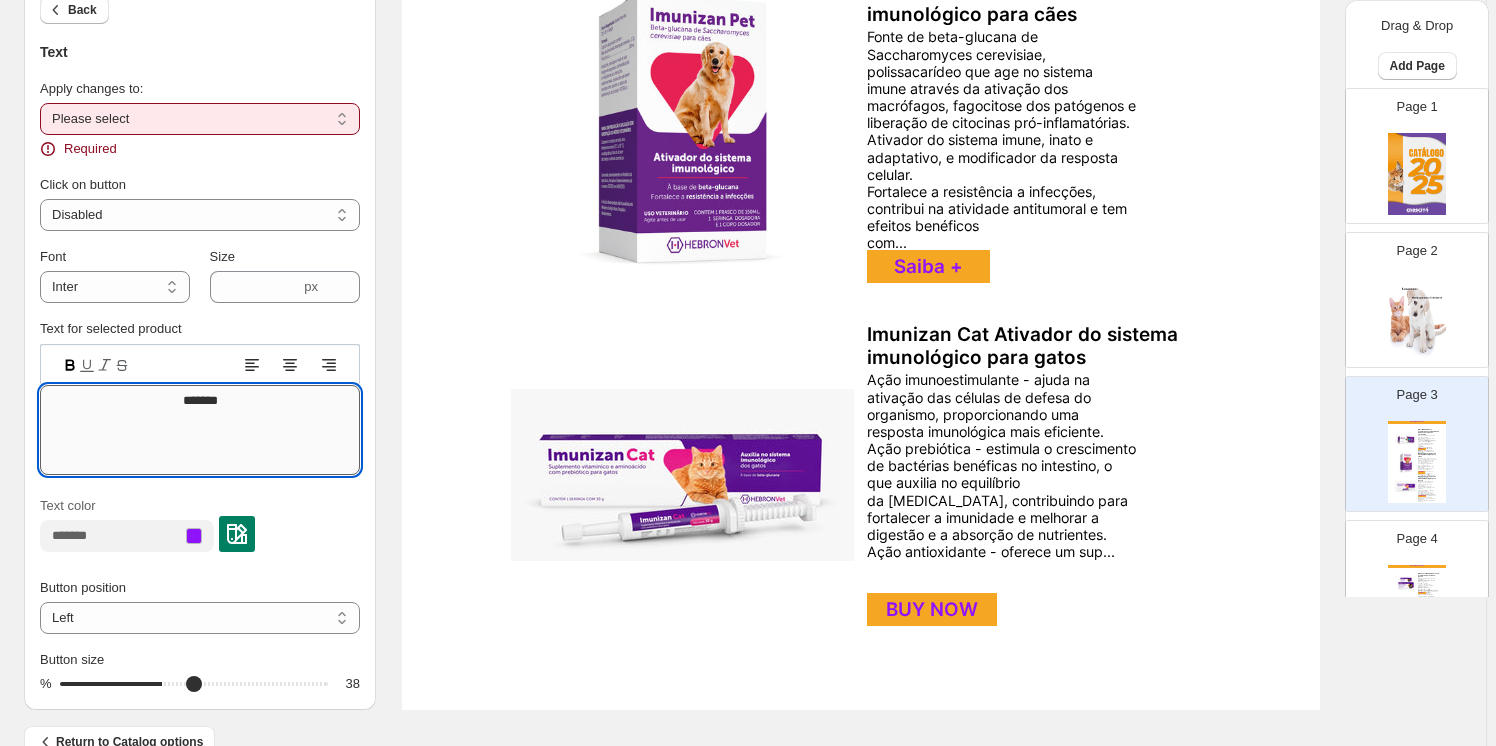 type on "*******" 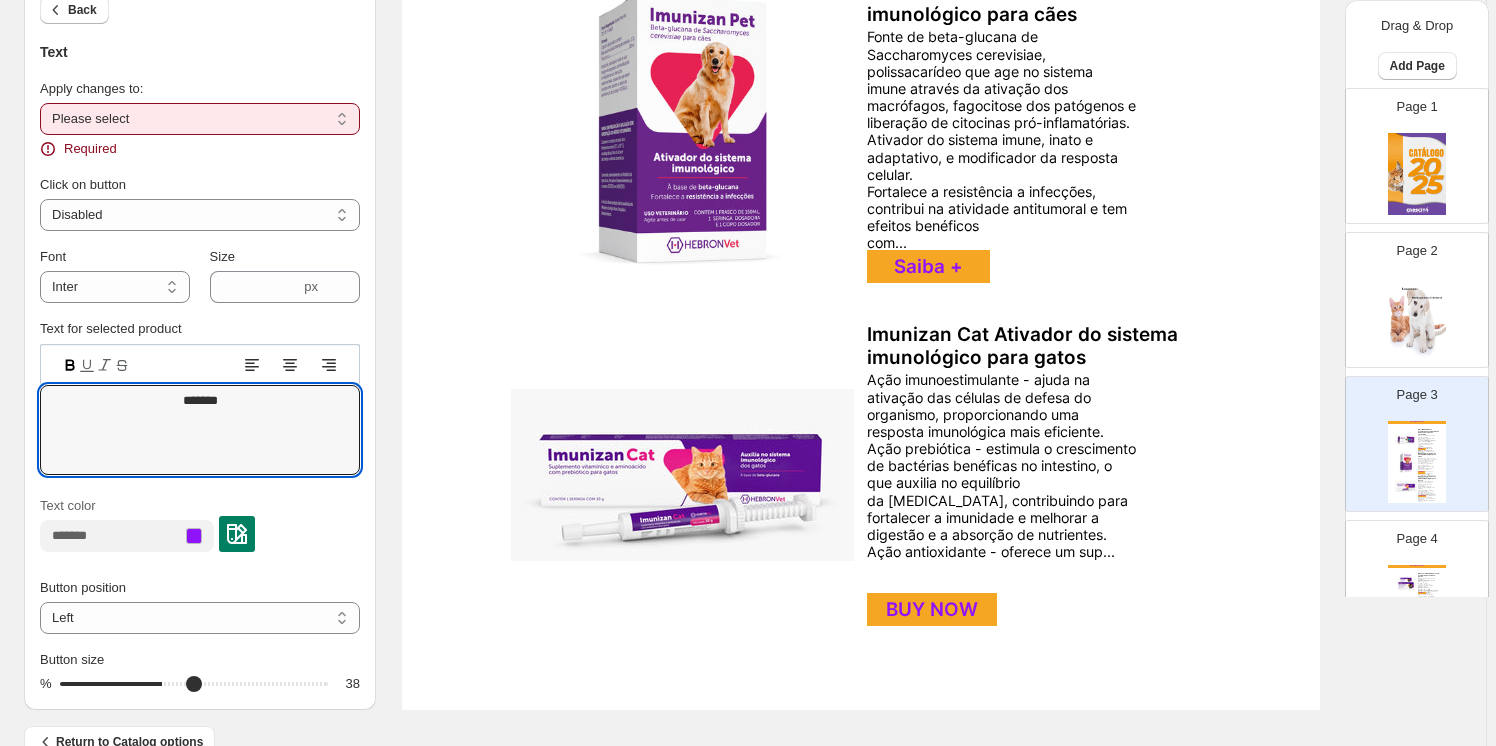 click on "**********" at bounding box center [200, 119] 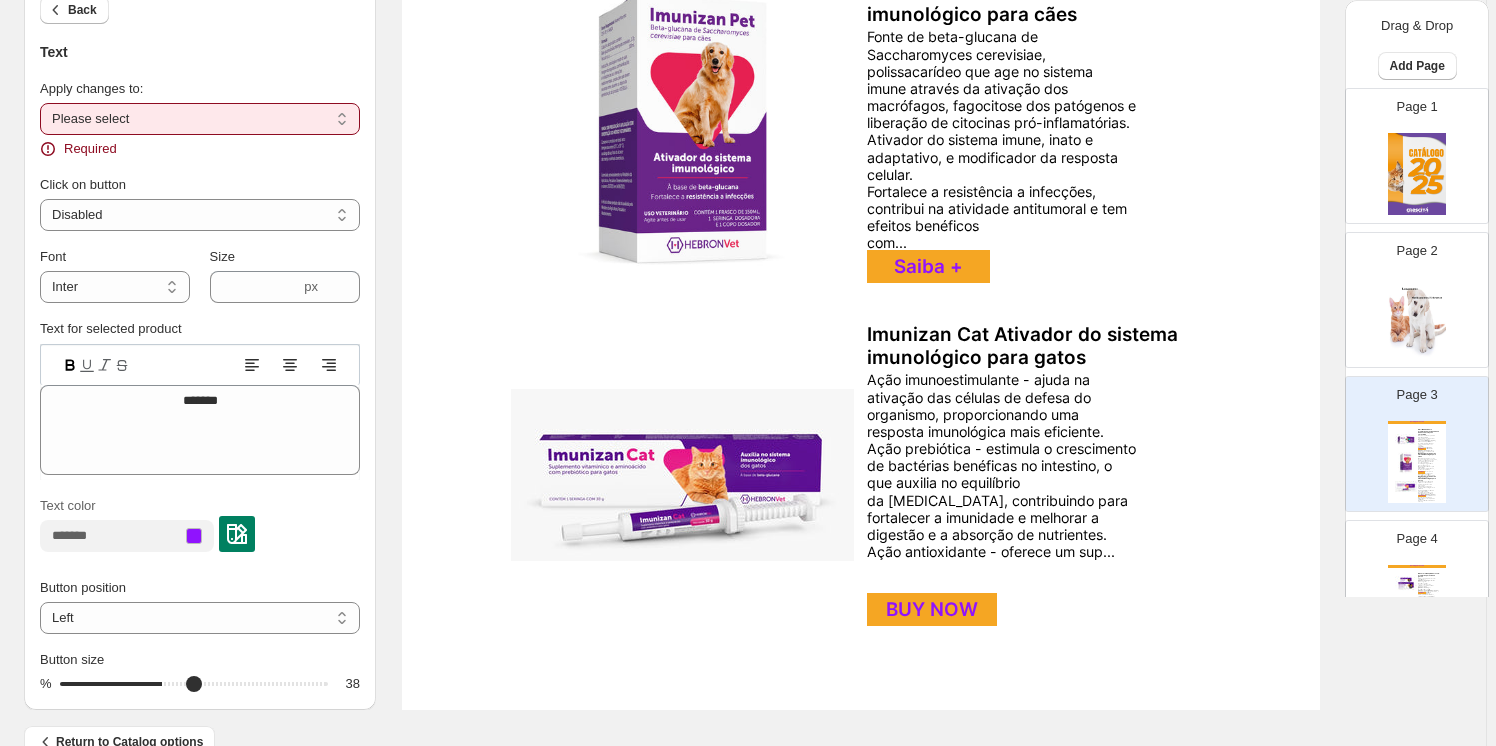 select on "**********" 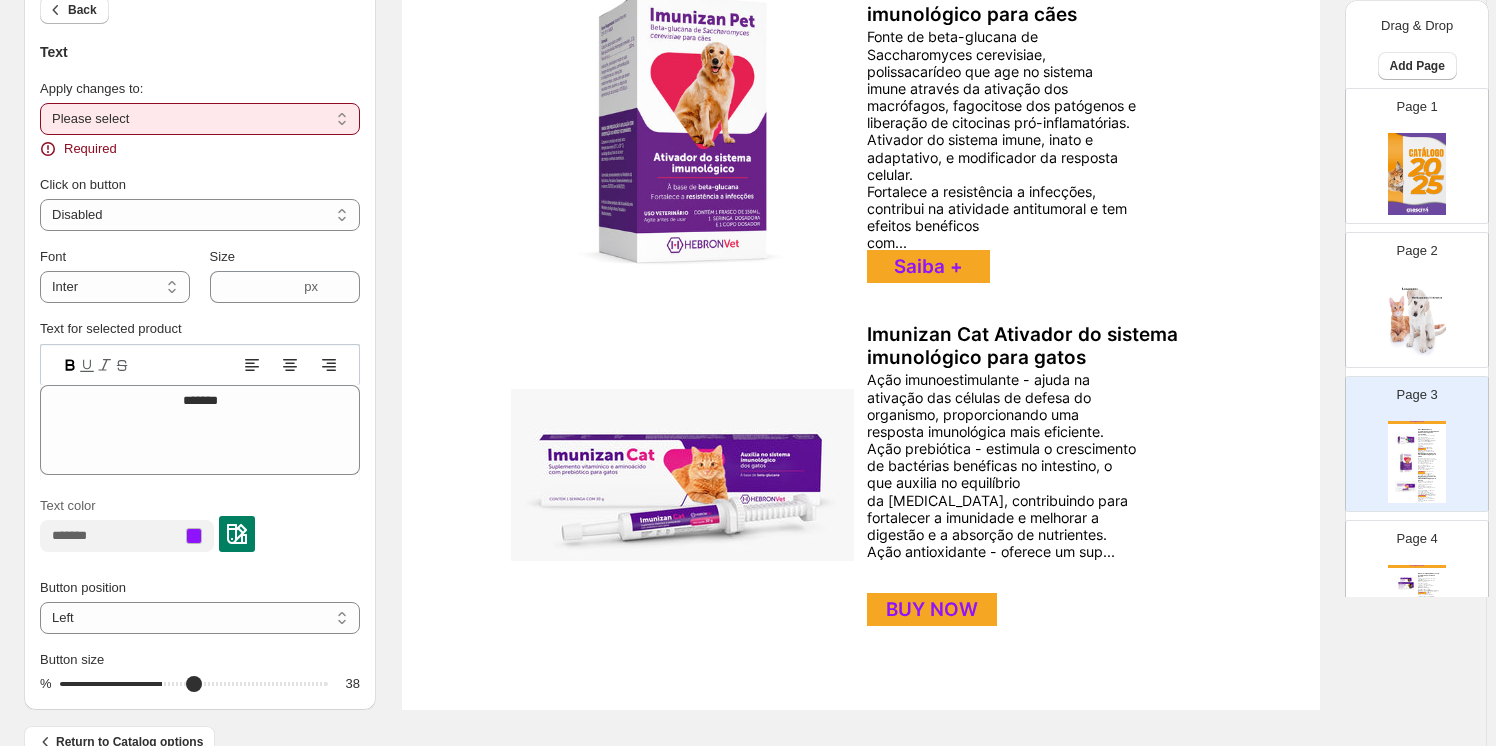 click on "**********" at bounding box center (200, 119) 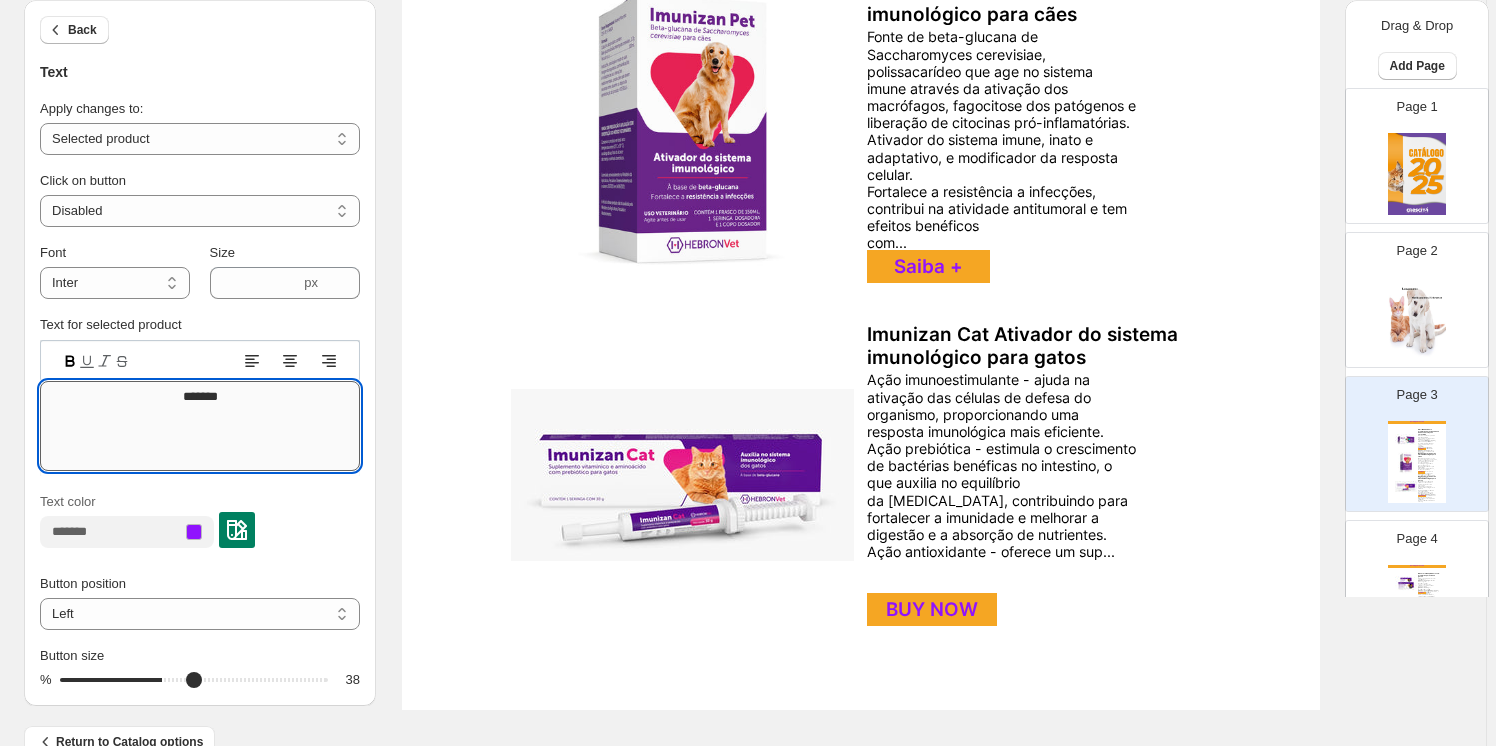 click on "*******" at bounding box center (200, 426) 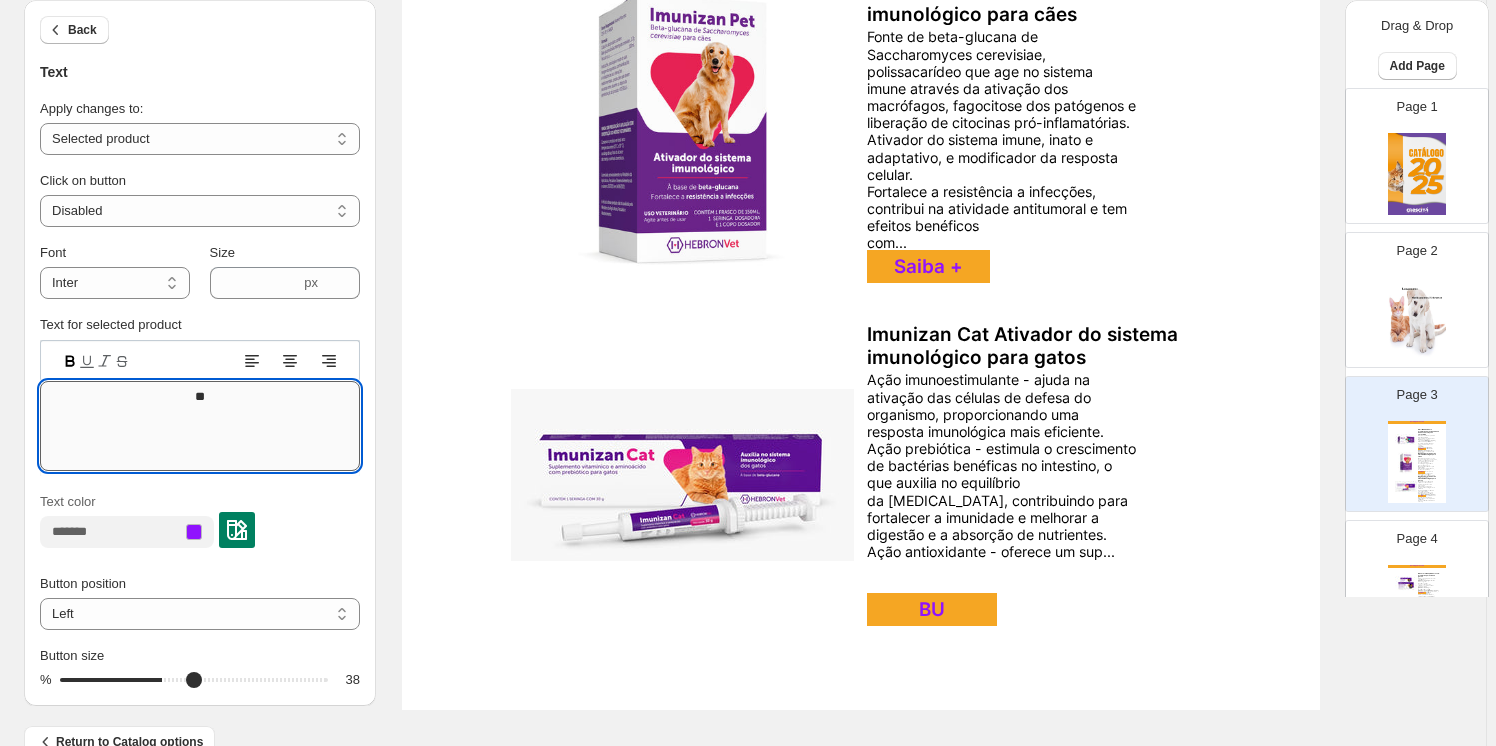 type on "*" 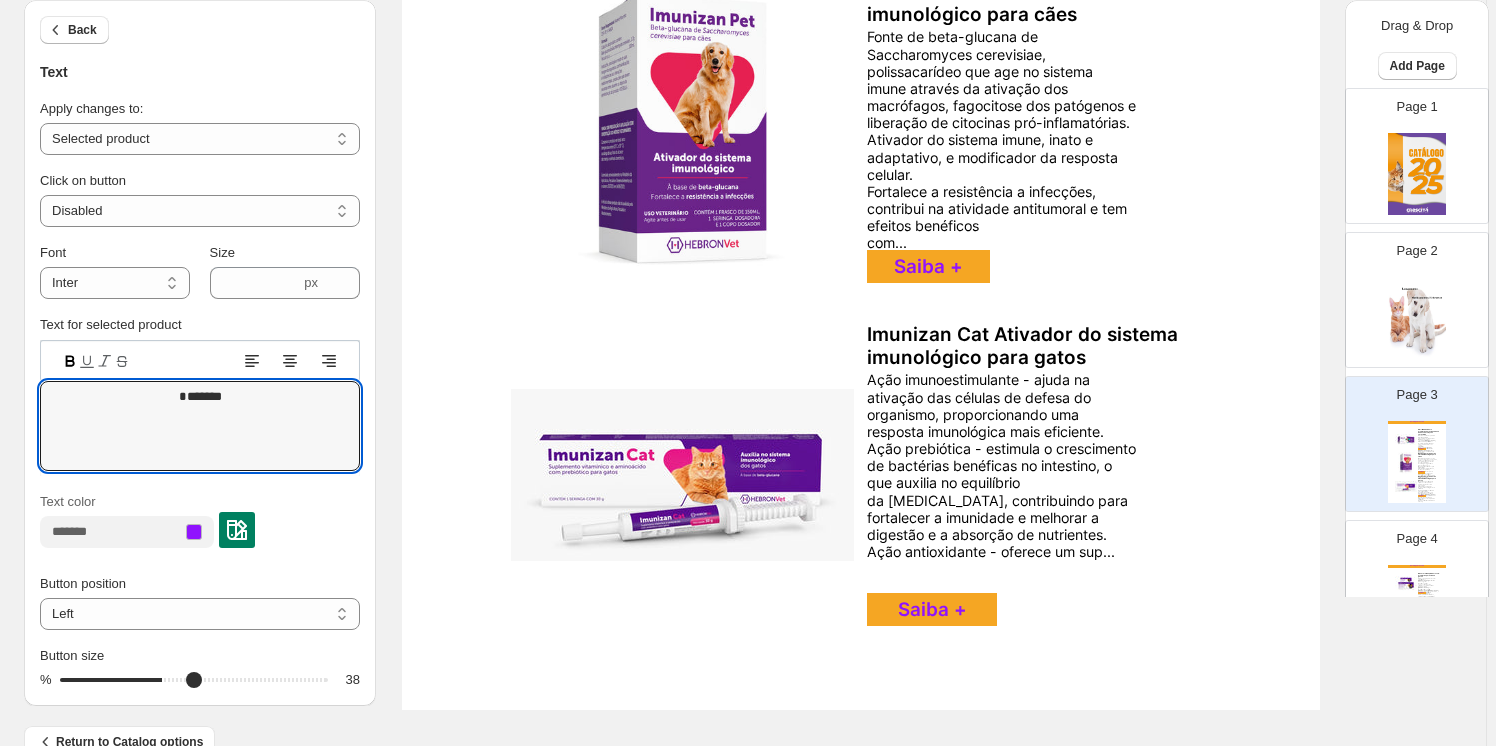 type on "*******" 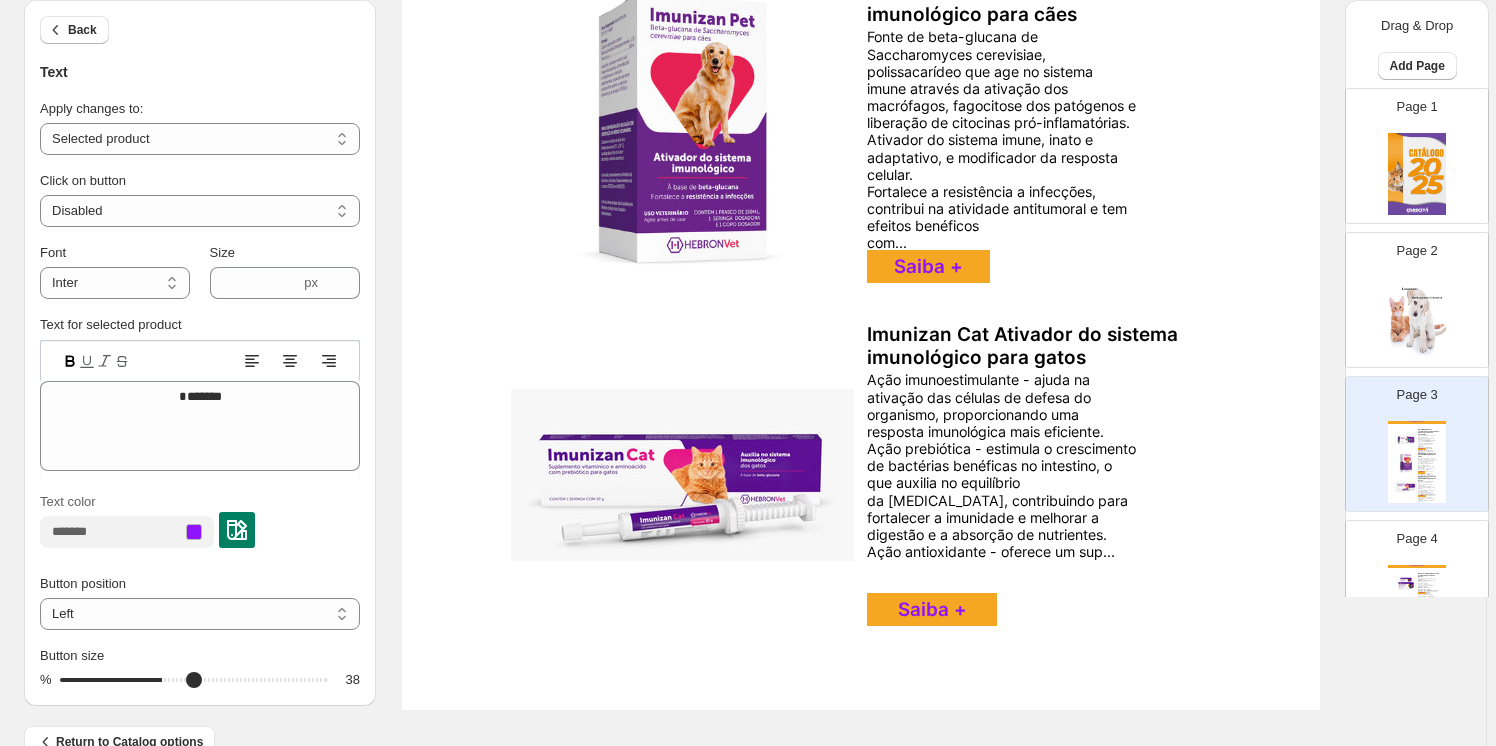 click on "Ação imunoestimulante - ajuda na ativação das células de defesa do organismo, proporcionando uma resposta imunológica mais eficiente.
Ação prebiótica - estimula o crescimento de bactérias benéficas no intestino, o que auxilia no equilíbrio da [MEDICAL_DATA], contribuindo para fortalecer a imunidade e melhorar a digestão e a absorção de nutrientes.
Ação antioxidante - oferece um sup..." at bounding box center [1002, 465] 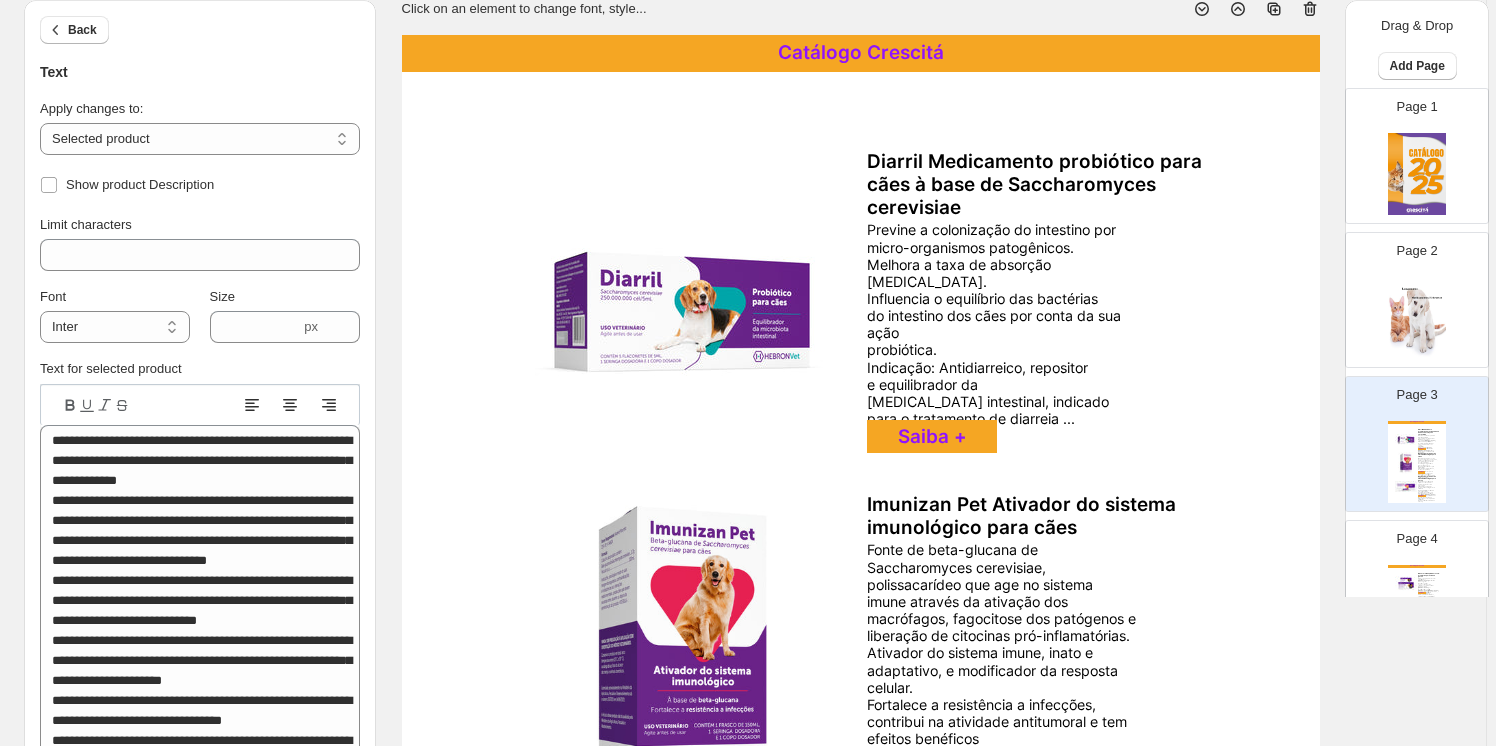 scroll, scrollTop: 0, scrollLeft: 0, axis: both 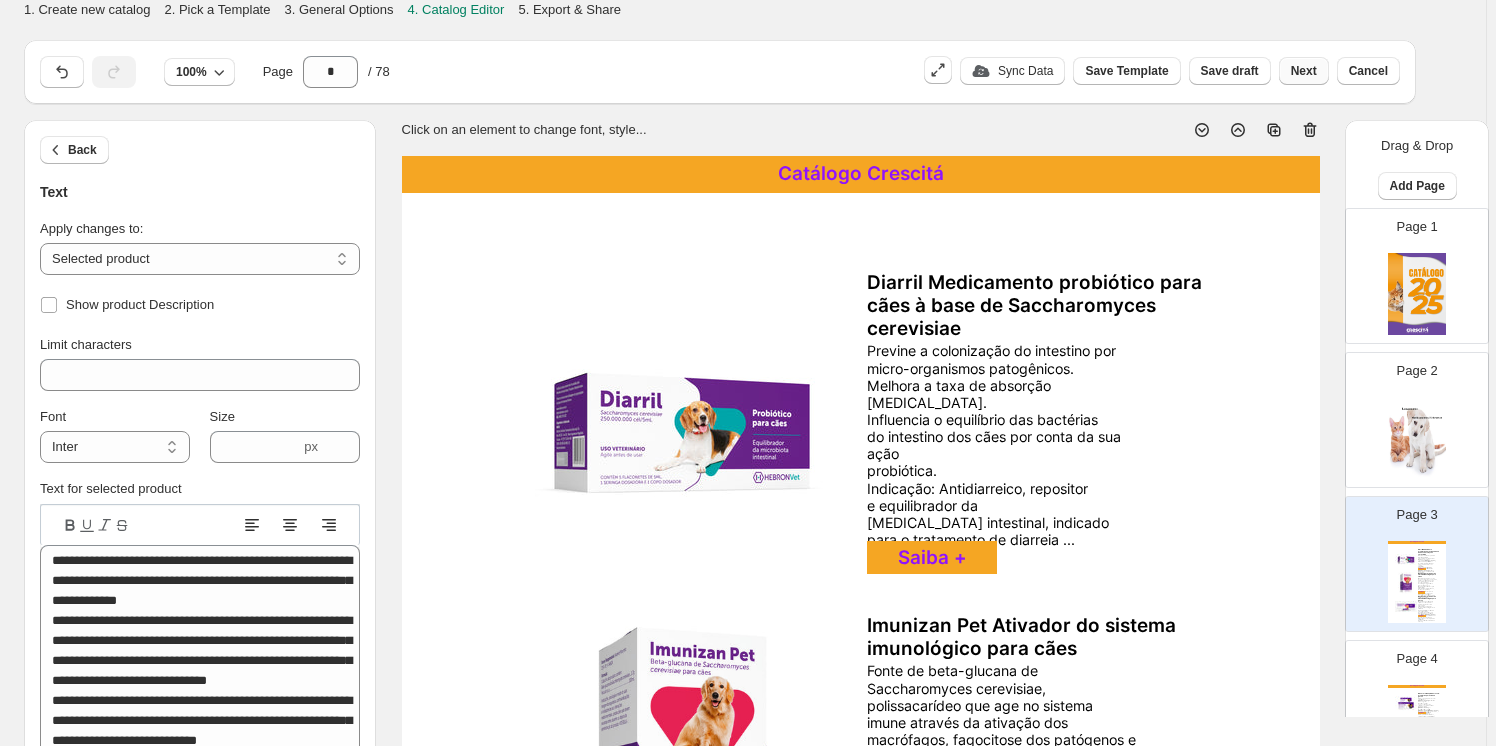 click on "Next" at bounding box center (1304, 71) 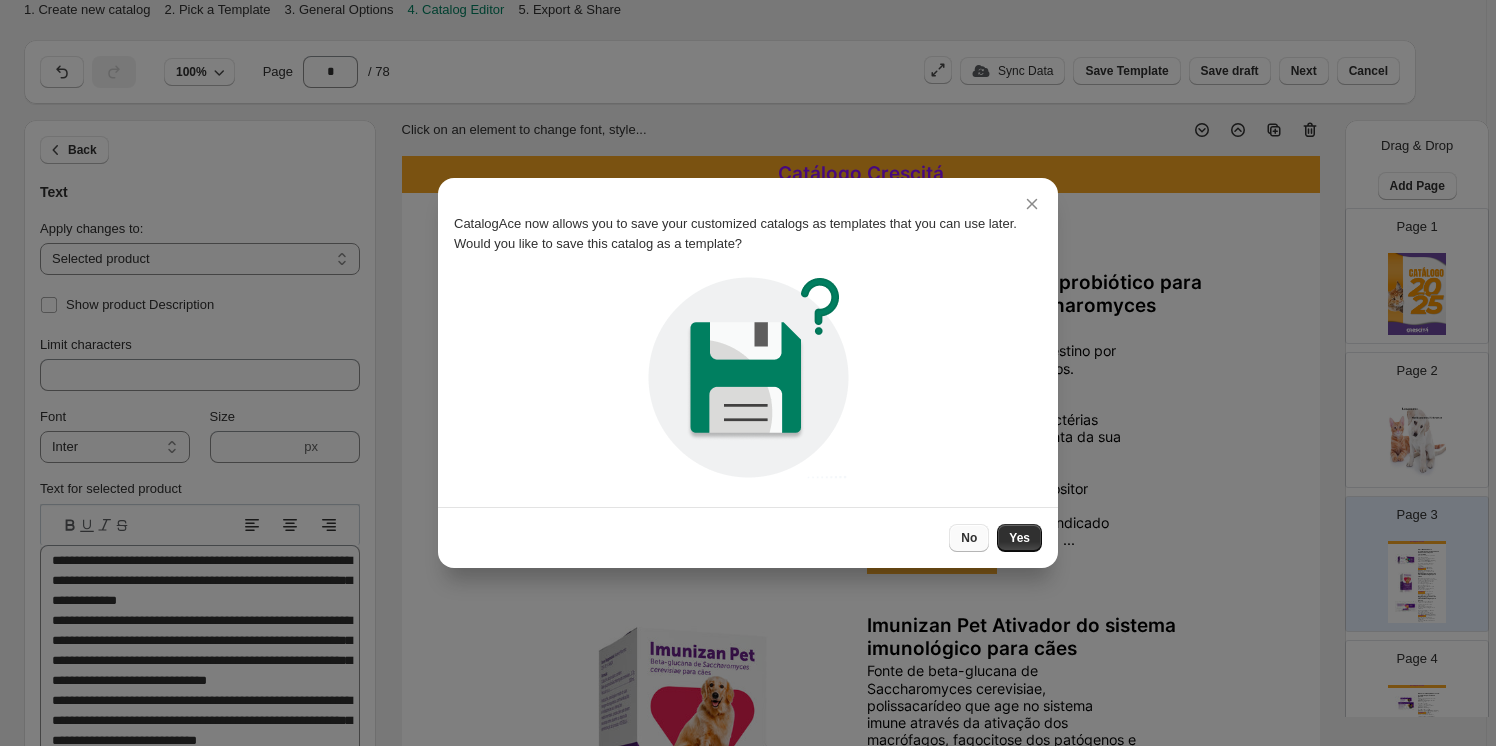 click on "No" at bounding box center [969, 538] 